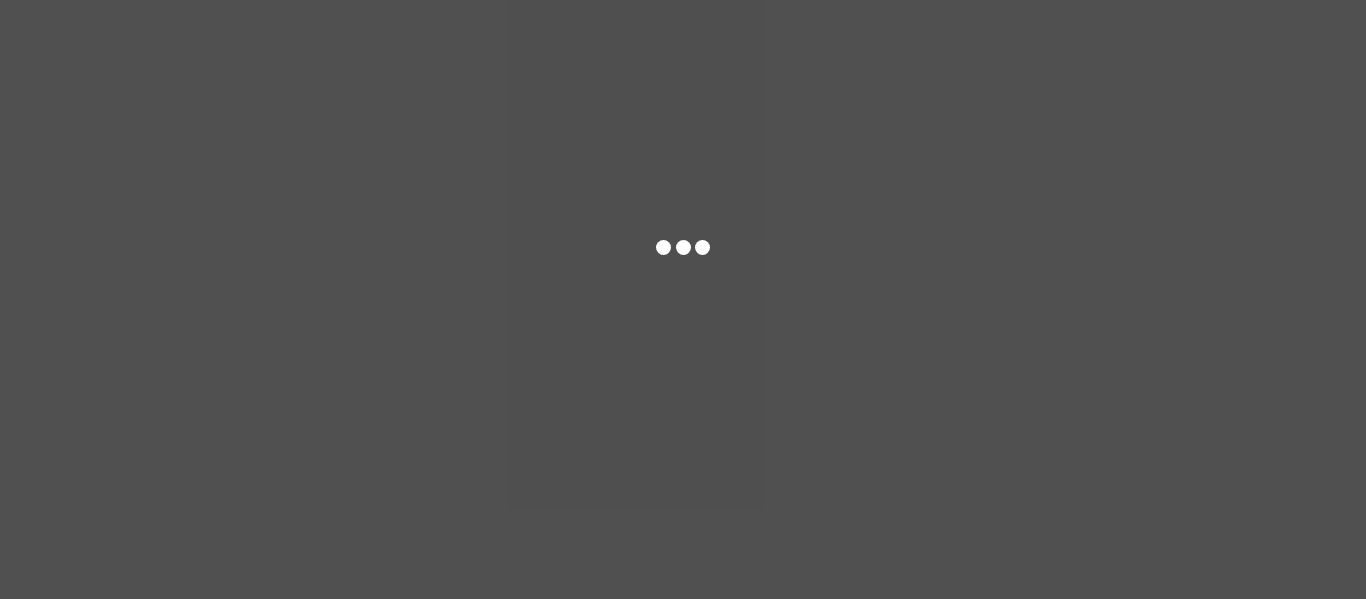 scroll, scrollTop: 0, scrollLeft: 0, axis: both 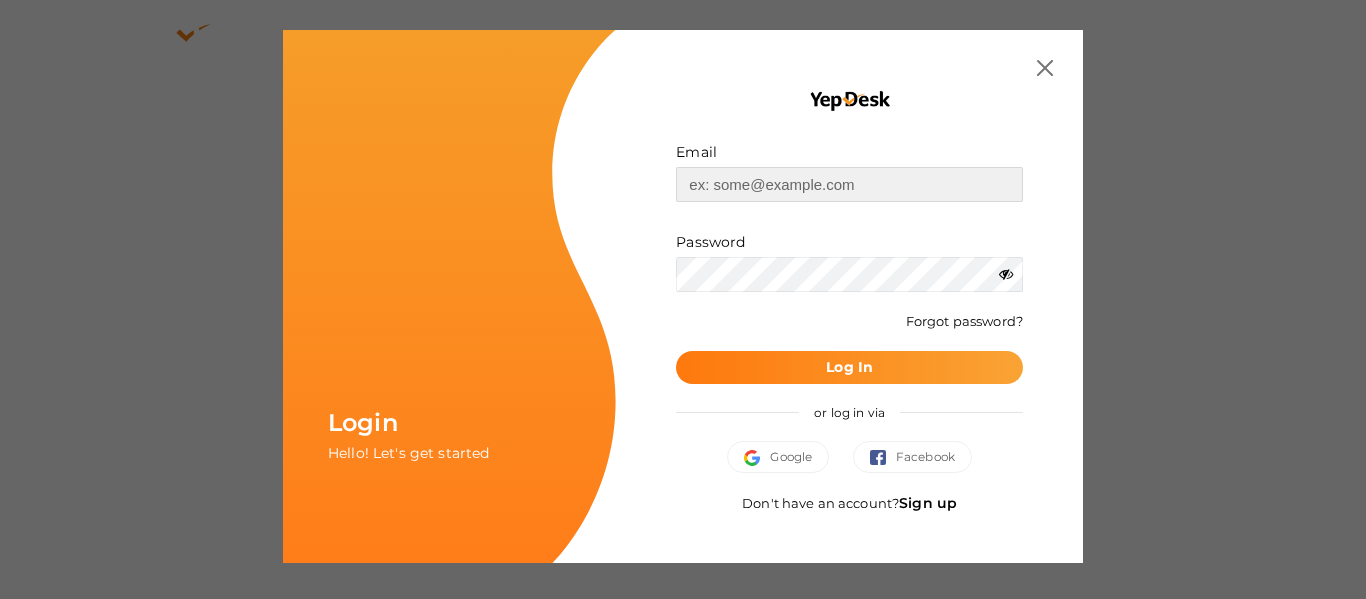 type on "[EMAIL]" 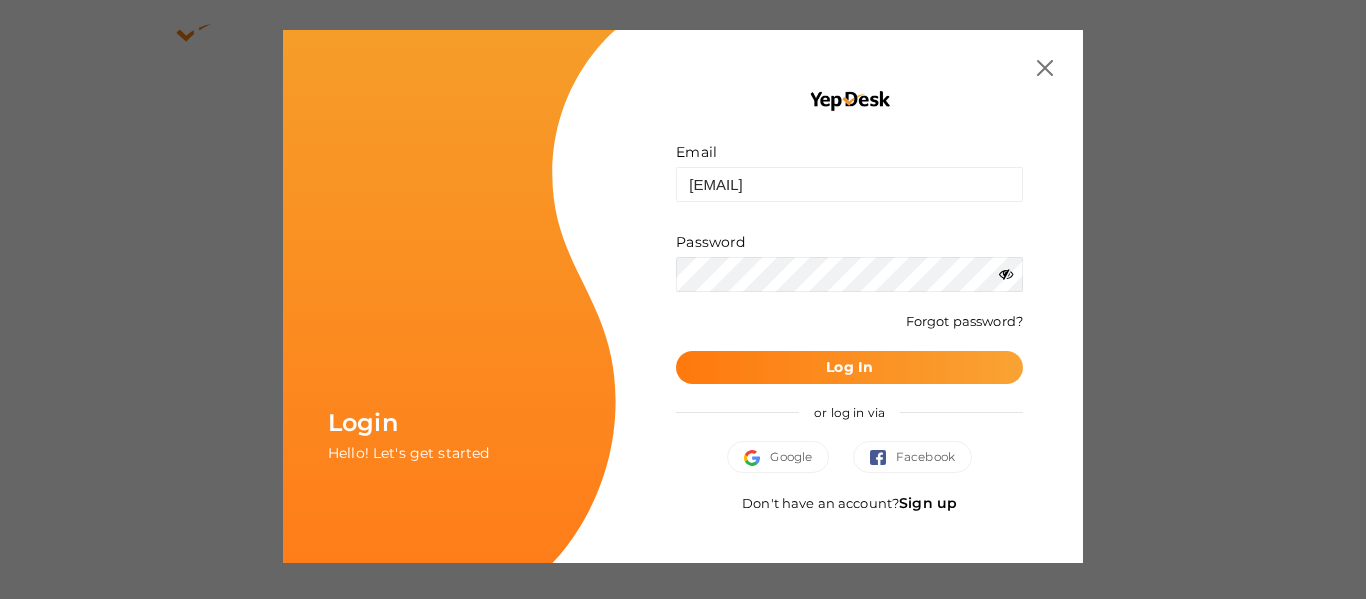 click on "Log In" at bounding box center (849, 367) 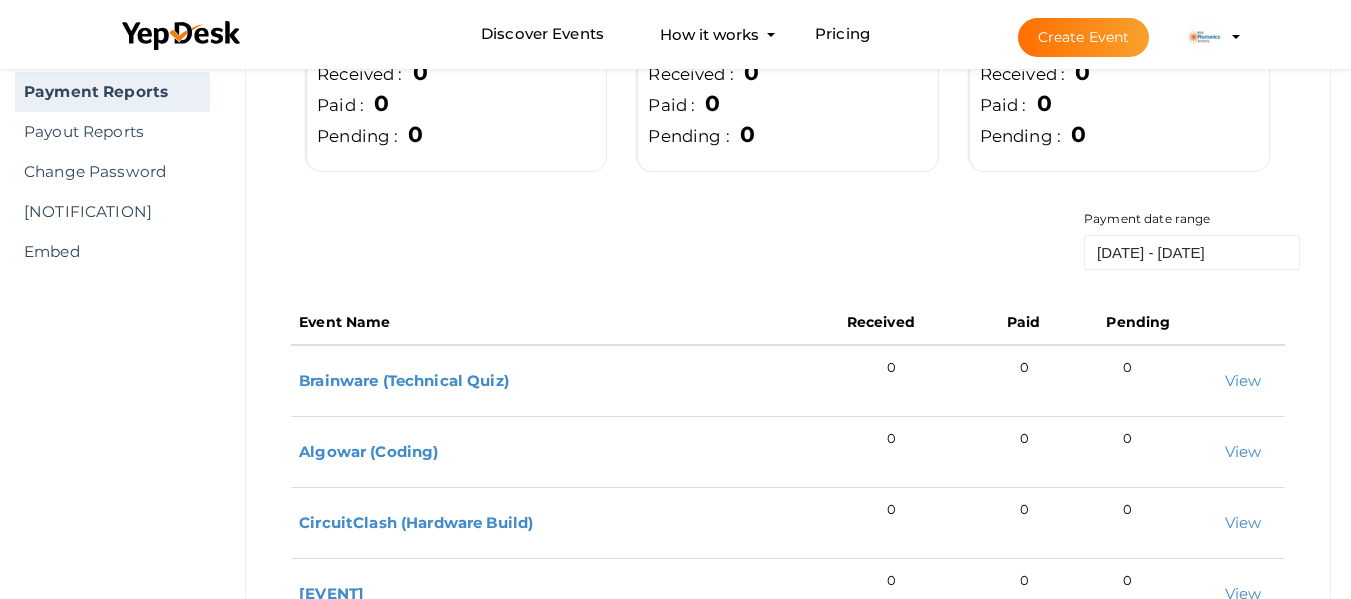 scroll, scrollTop: 300, scrollLeft: 0, axis: vertical 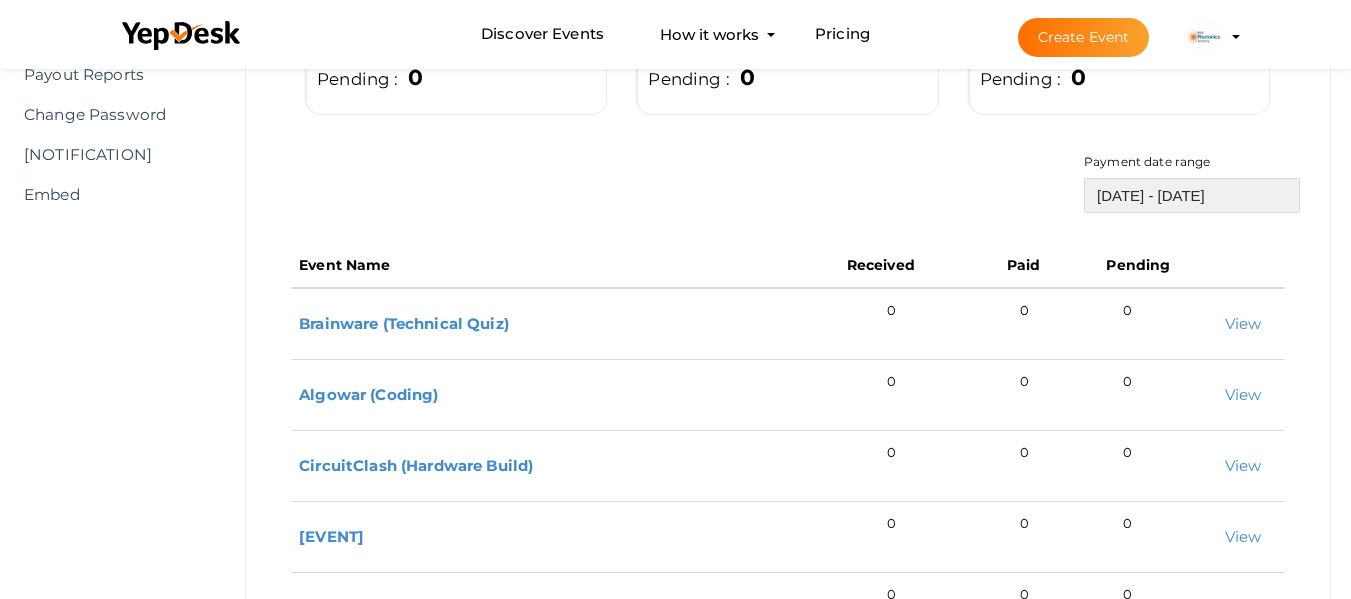 click on "[DATE] - [DATE]" at bounding box center (1192, 195) 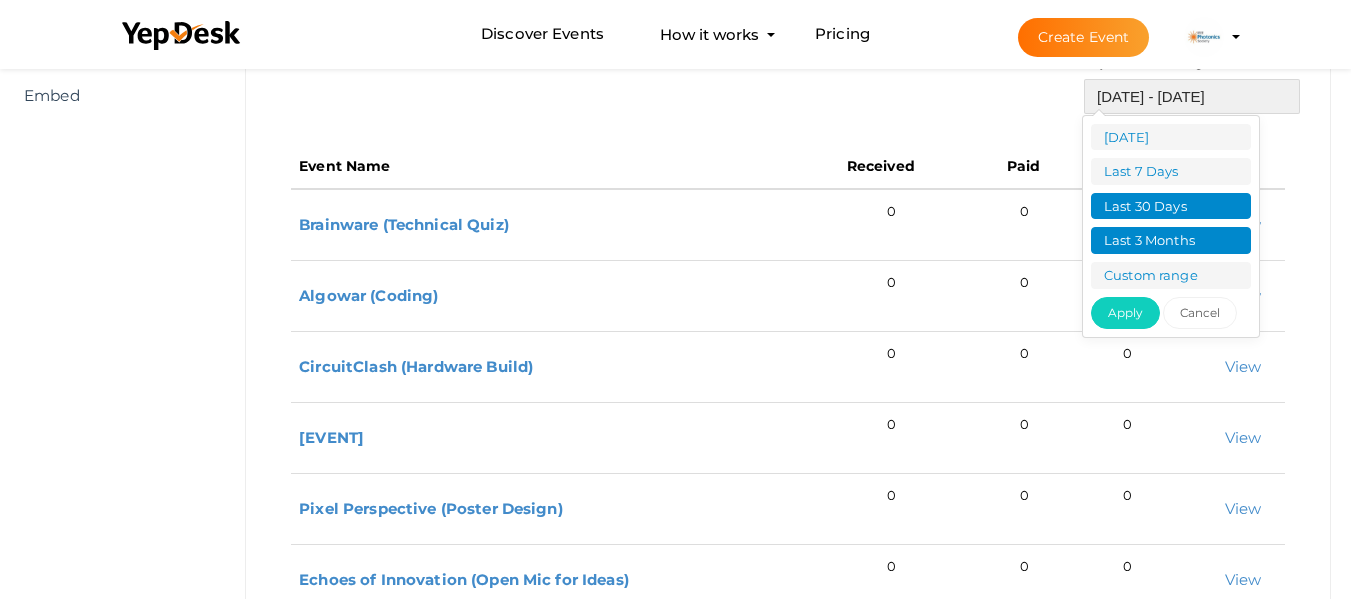 scroll, scrollTop: 400, scrollLeft: 0, axis: vertical 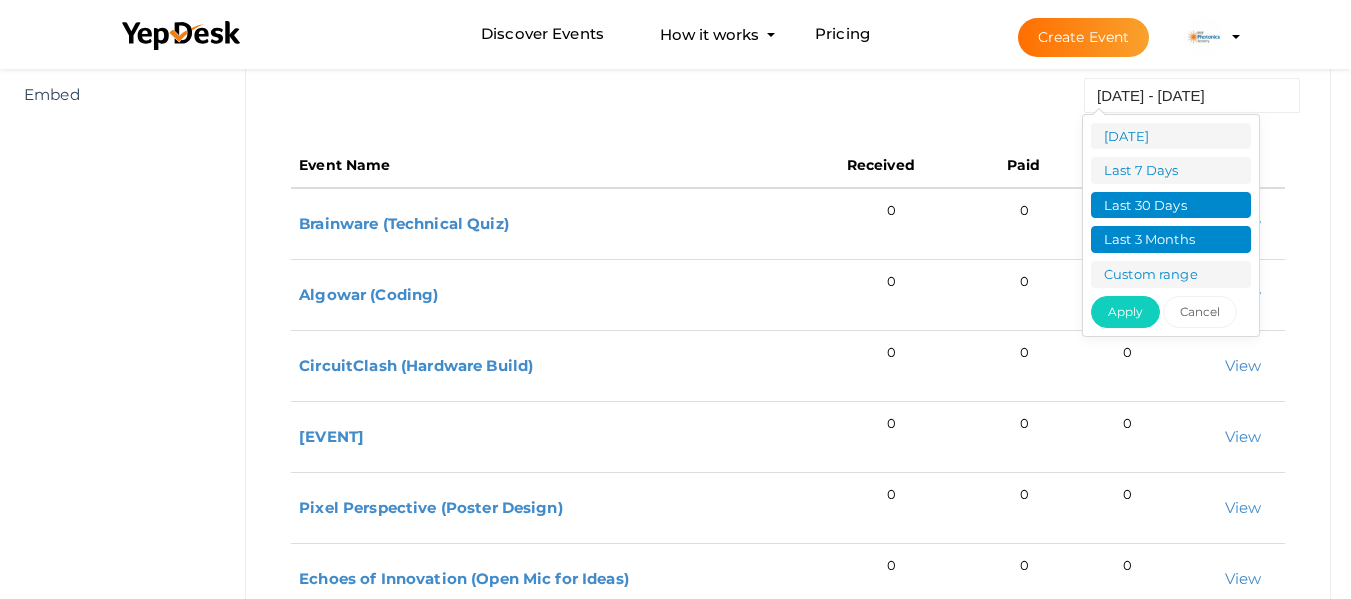 click on "Last 3 Months" at bounding box center (1171, 239) 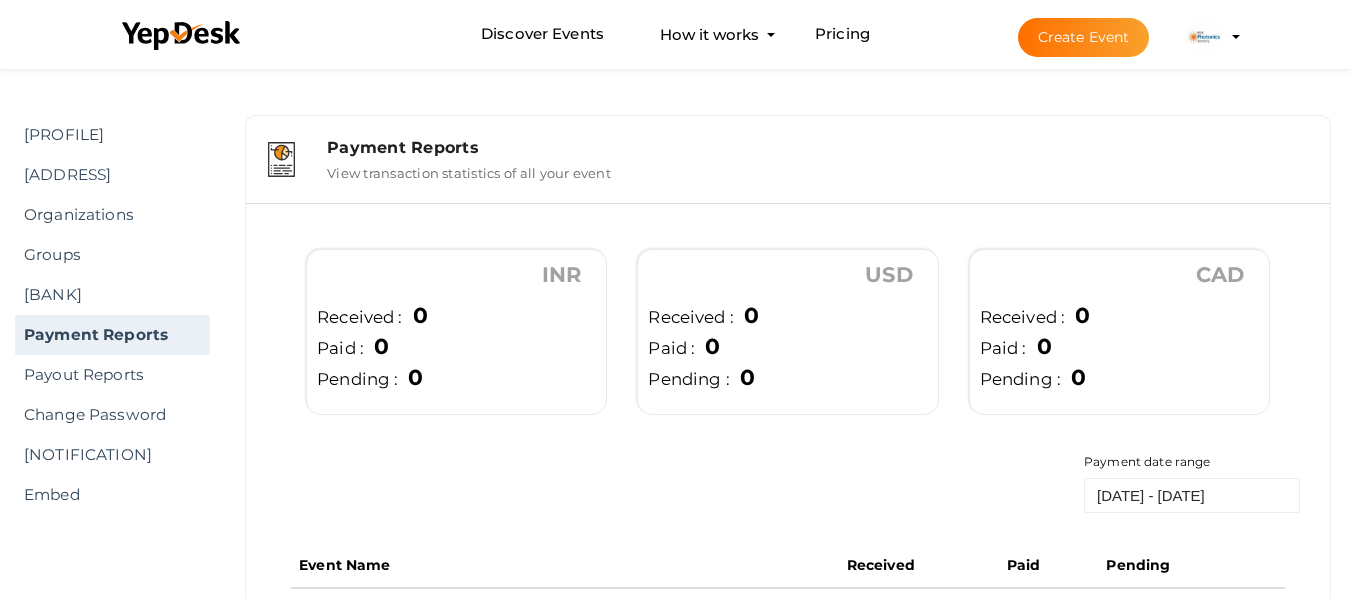 scroll, scrollTop: 200, scrollLeft: 0, axis: vertical 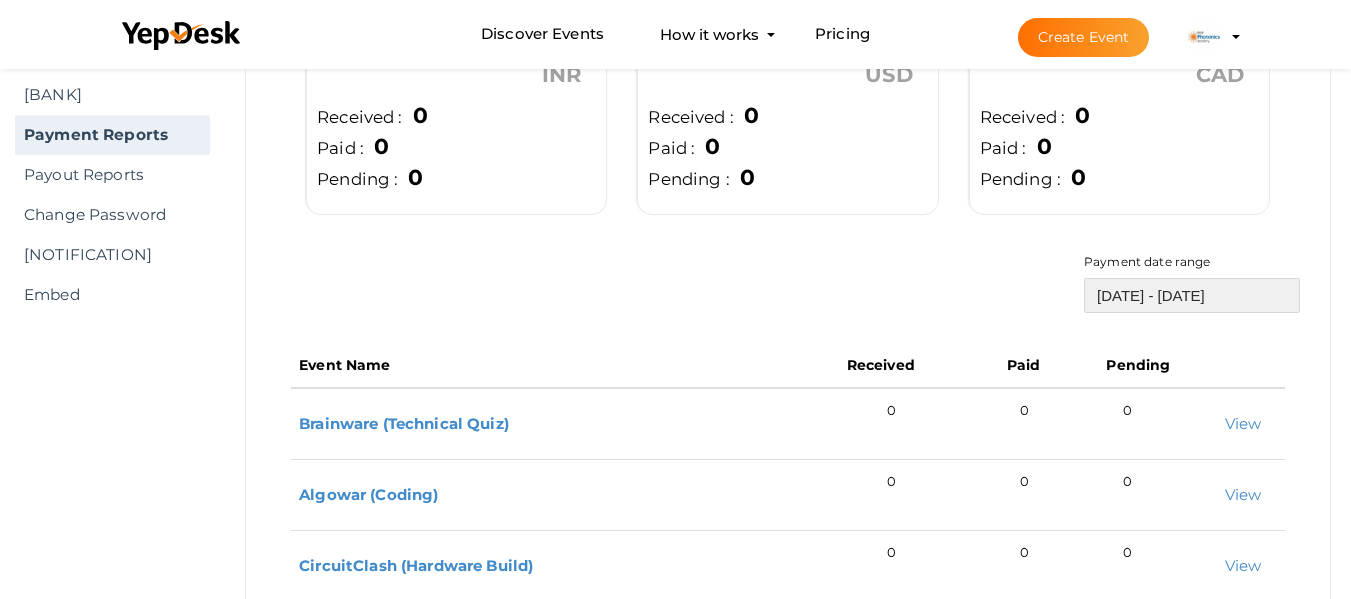click on "[DATE] - [DATE]" at bounding box center (1192, 295) 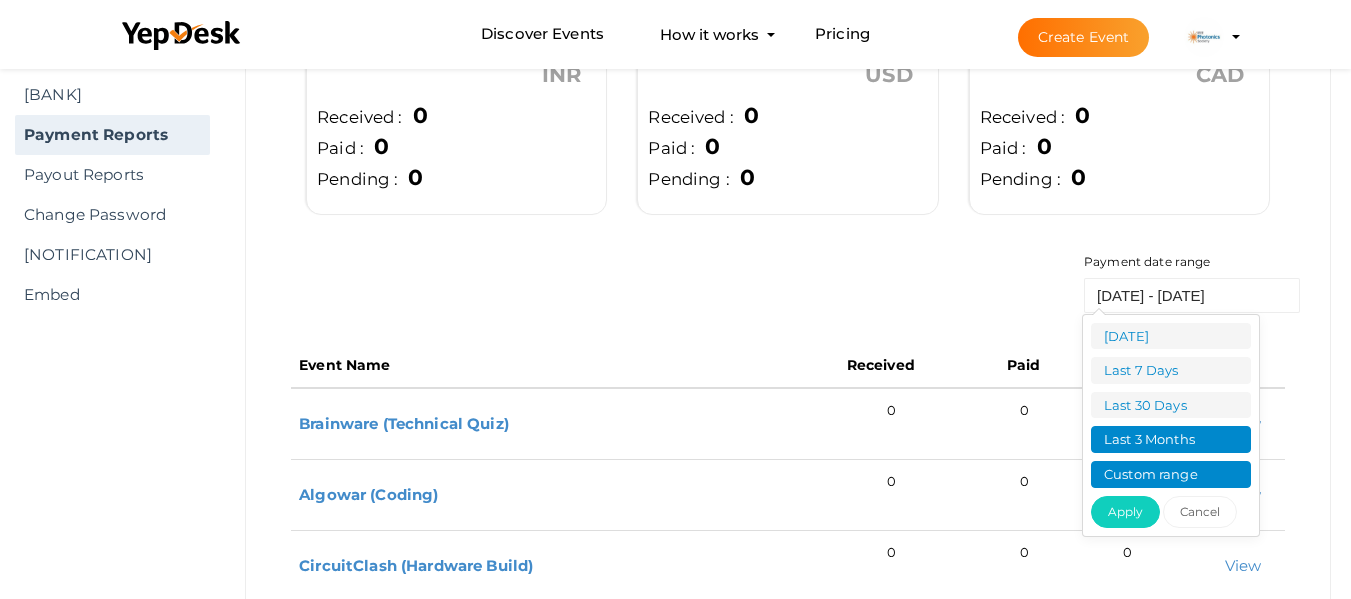 click on "Custom range" at bounding box center [1171, 474] 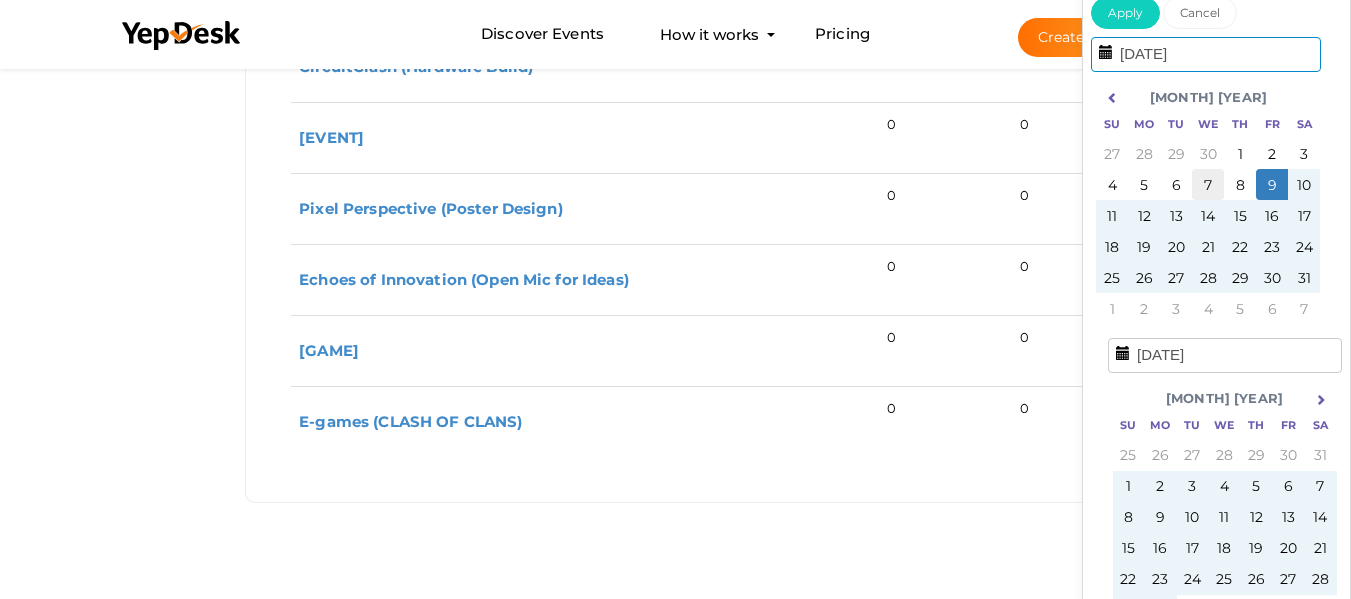scroll, scrollTop: 700, scrollLeft: 0, axis: vertical 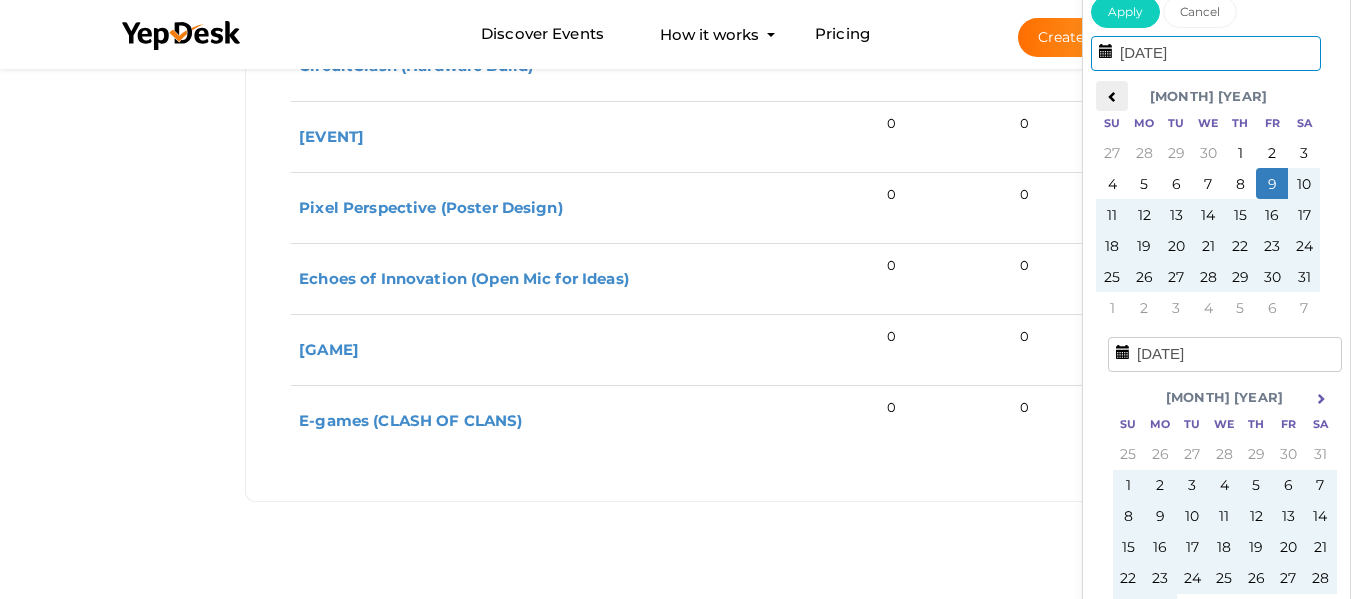 click at bounding box center [1112, 96] 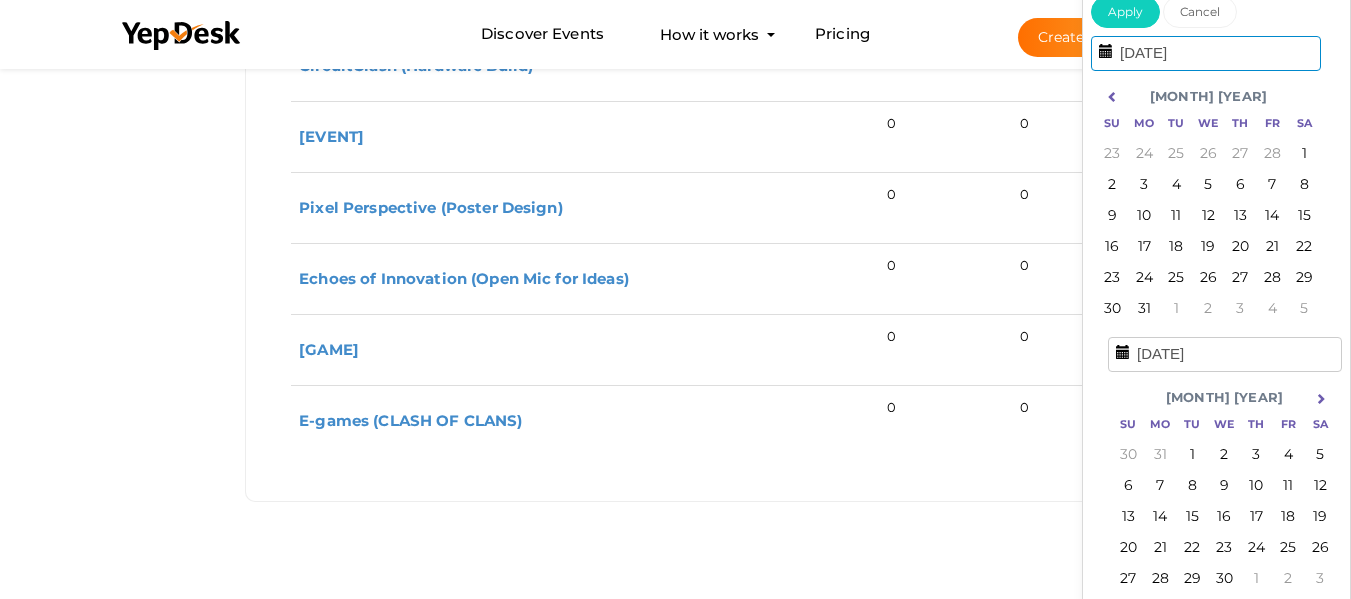 click at bounding box center [1112, 96] 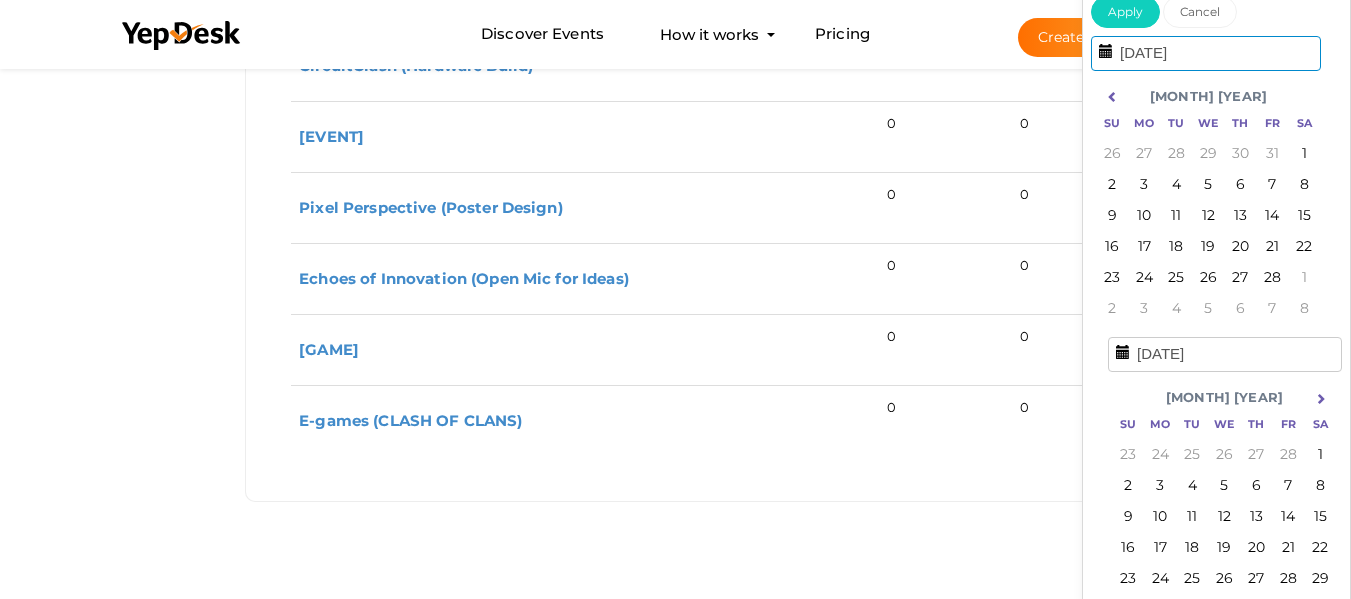 click at bounding box center [1112, 96] 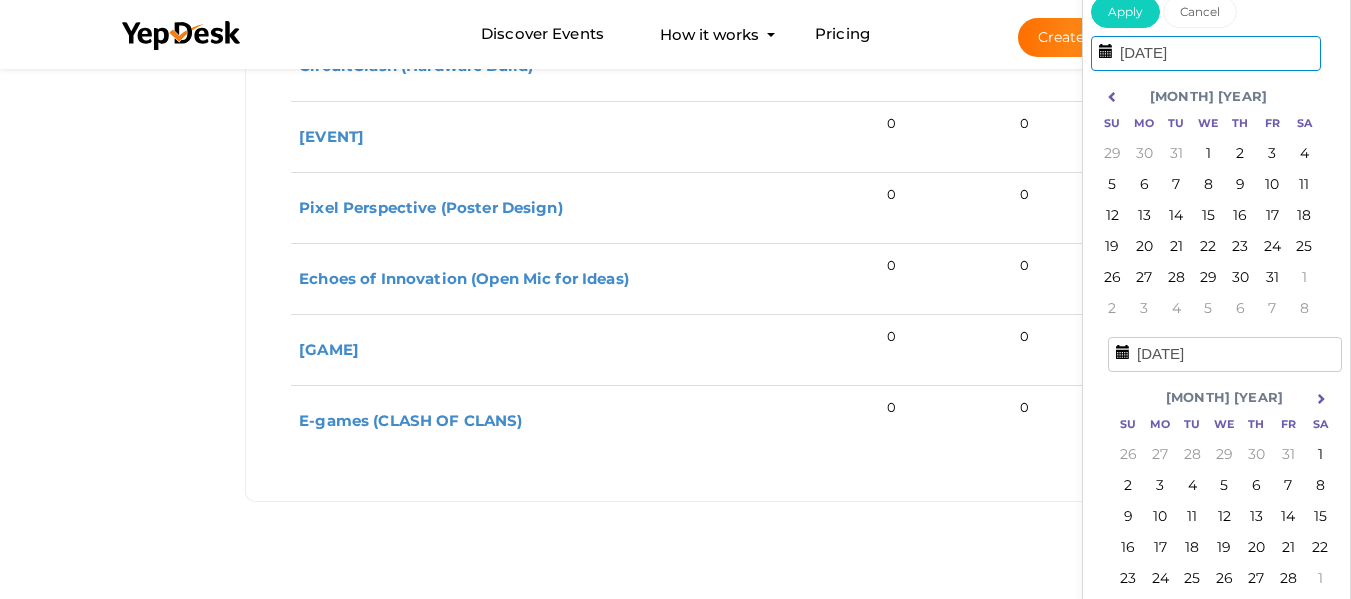 click at bounding box center [1112, 96] 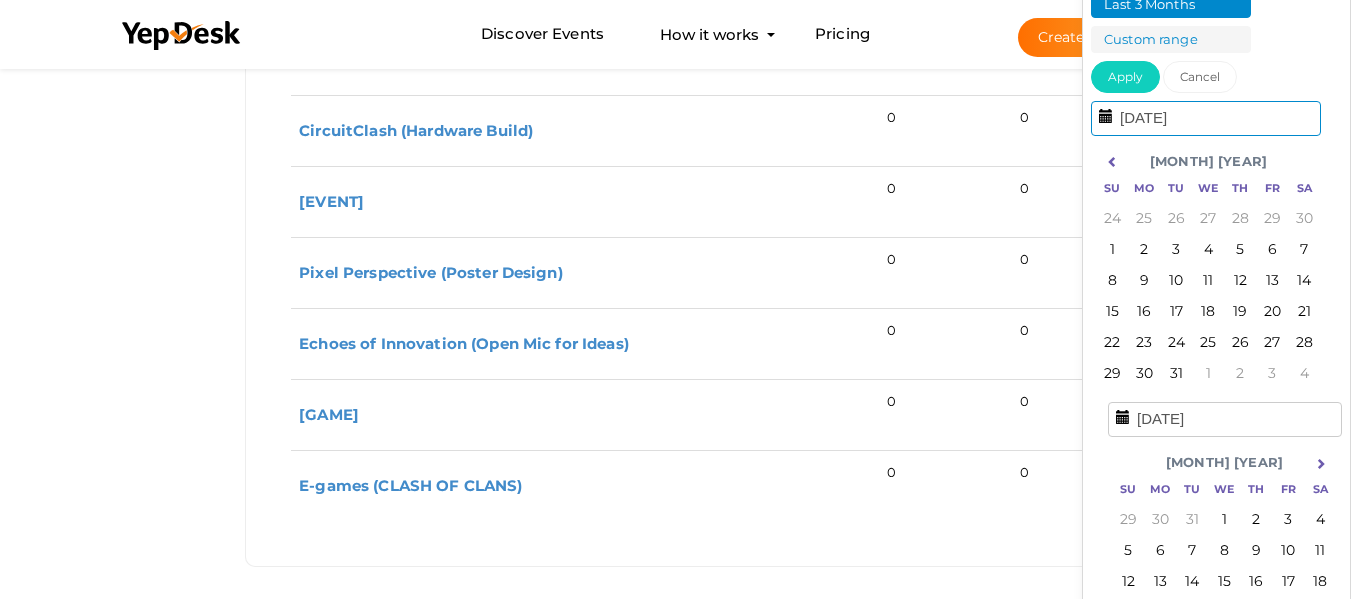 scroll, scrollTop: 600, scrollLeft: 0, axis: vertical 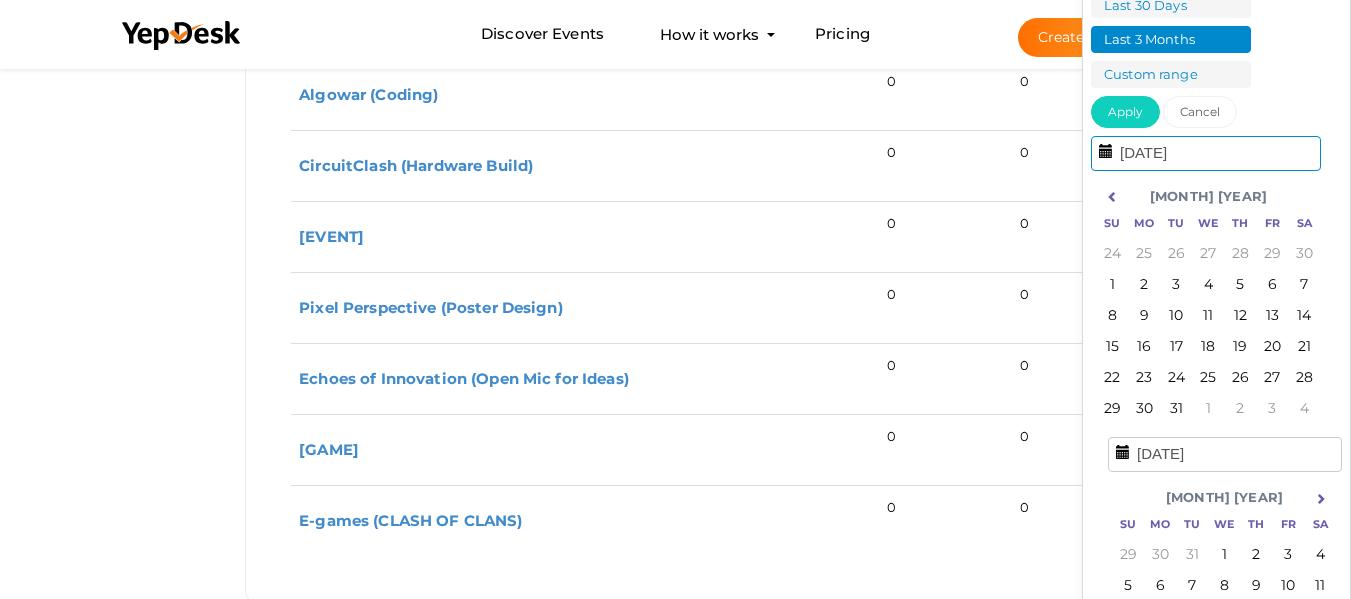 click on "[MONTH] [YEAR]" at bounding box center [1208, 196] 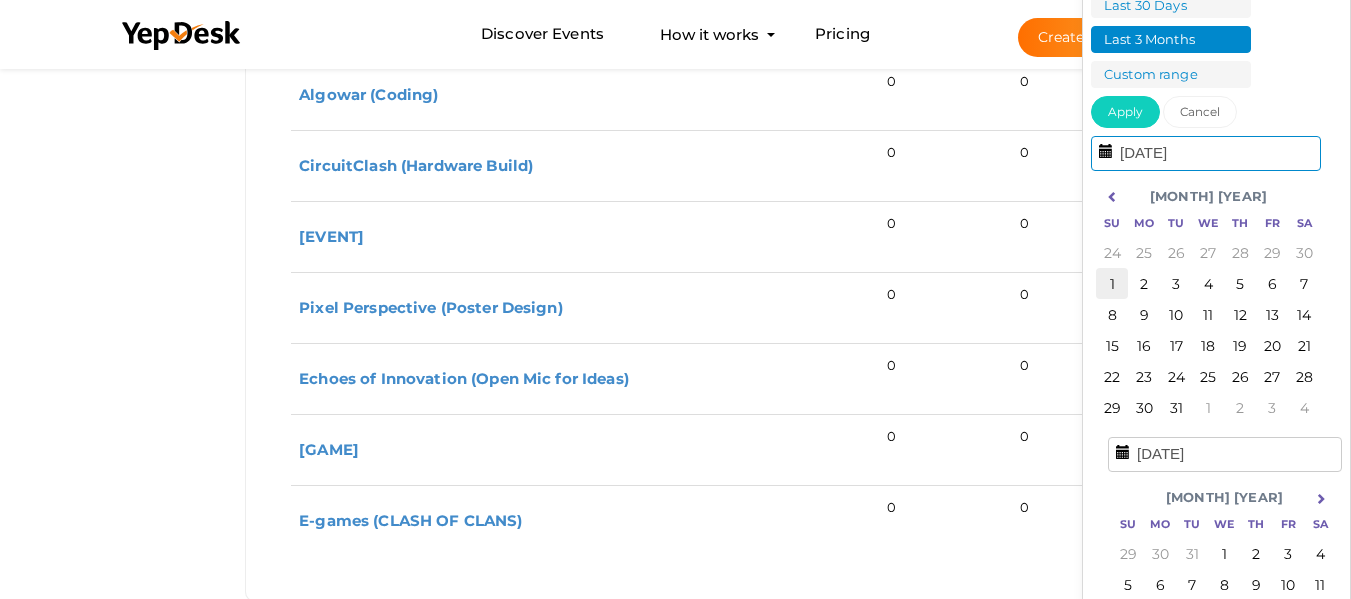 type on "[DATE]" 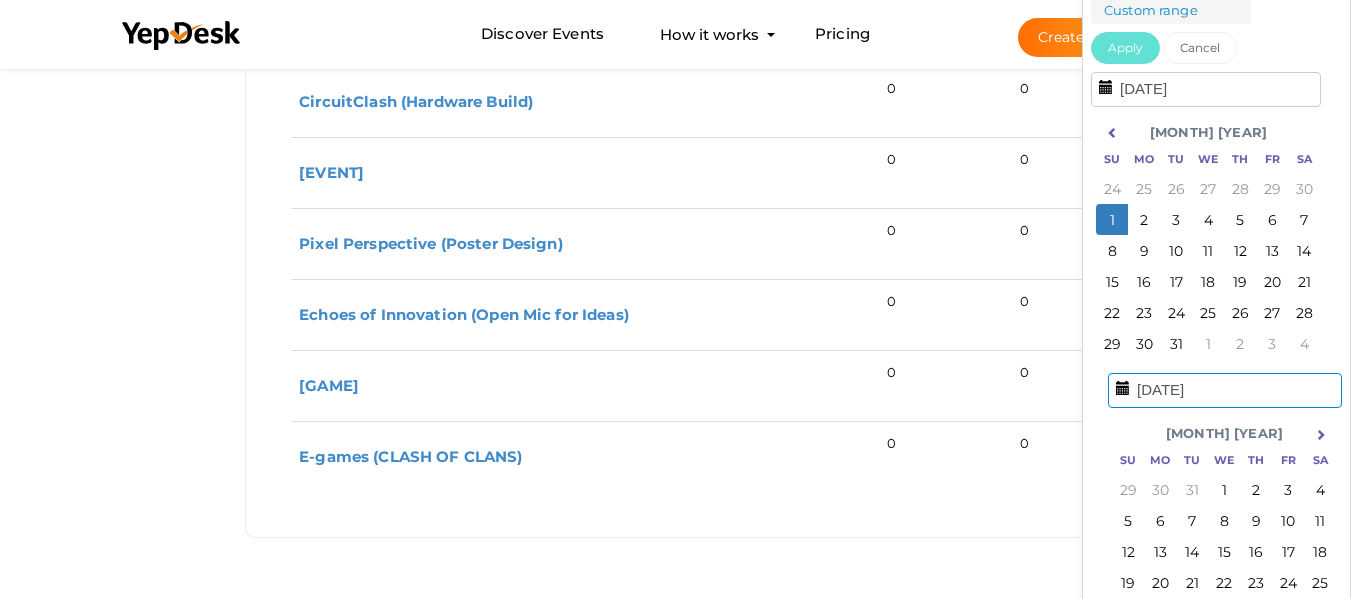 scroll, scrollTop: 740, scrollLeft: 0, axis: vertical 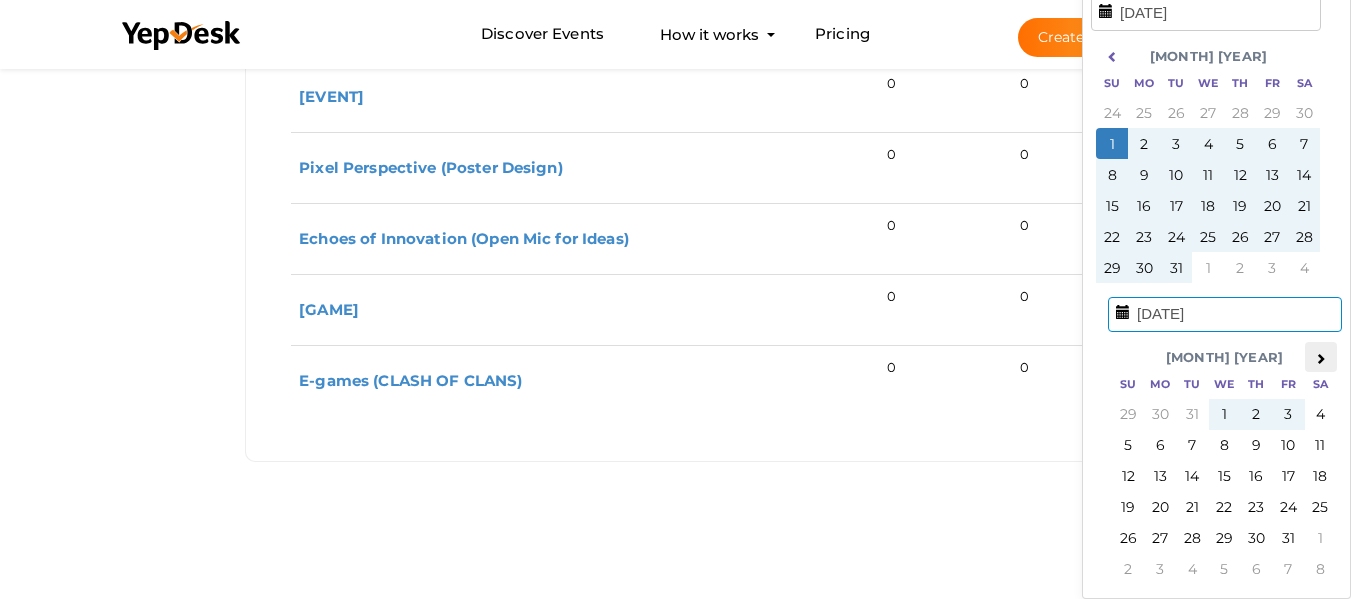 click at bounding box center (1321, 357) 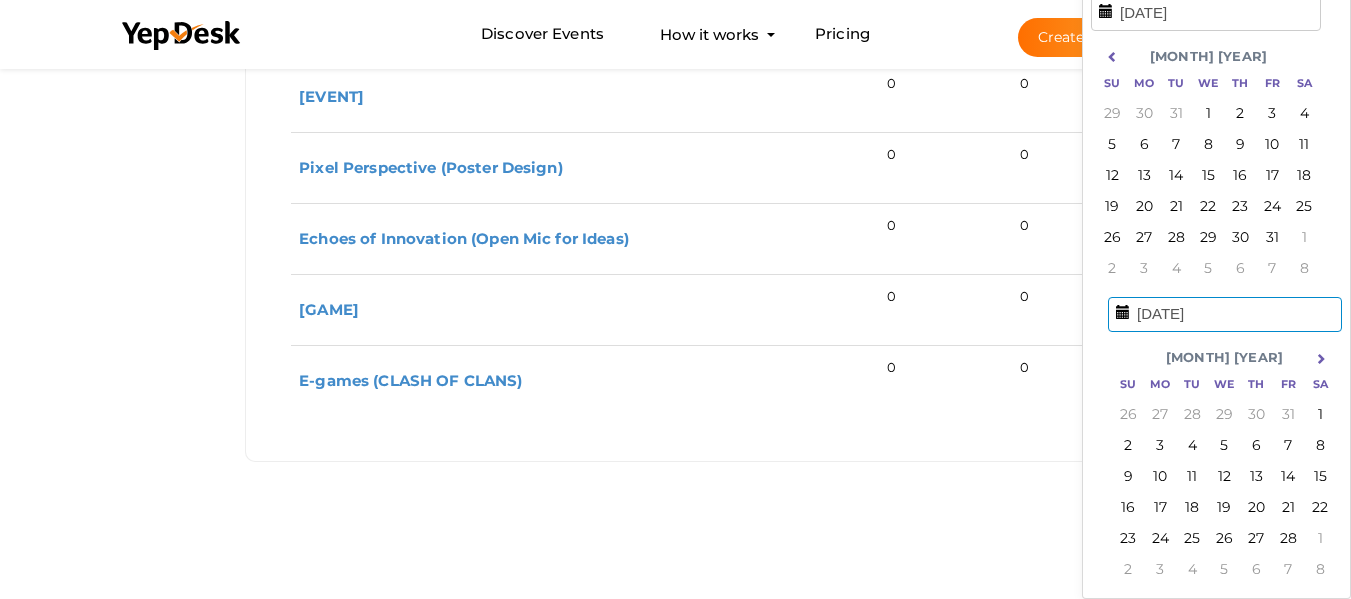 click at bounding box center (1321, 357) 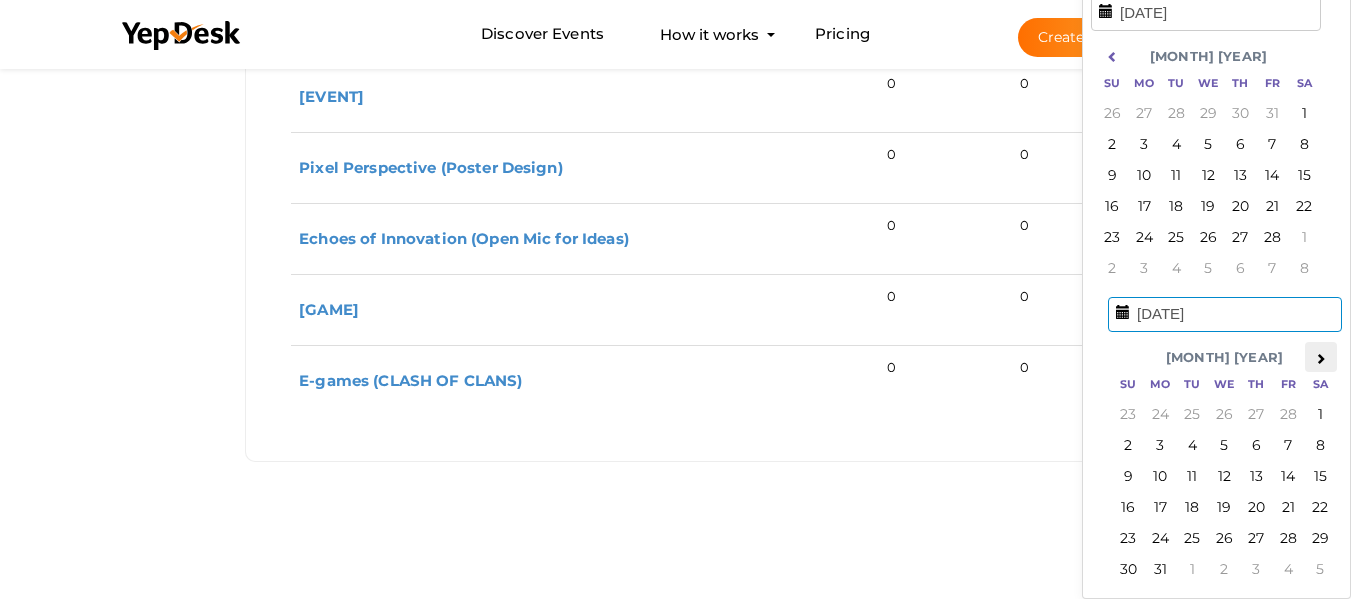 click at bounding box center (1321, 357) 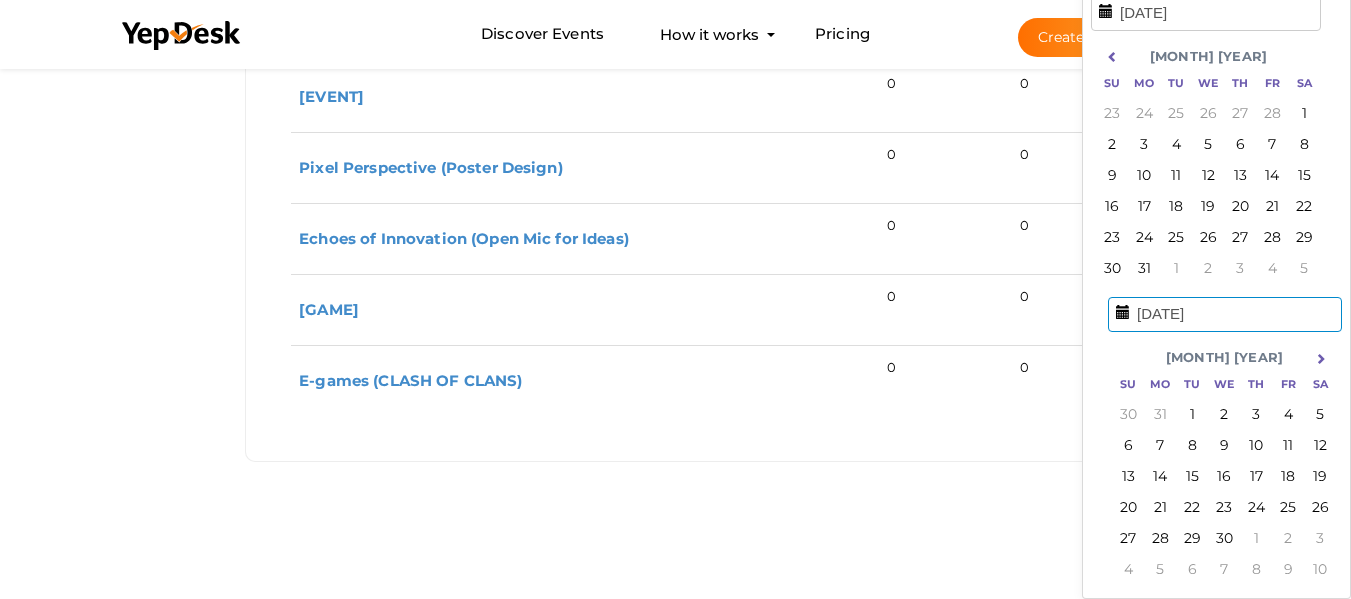 click at bounding box center [1321, 357] 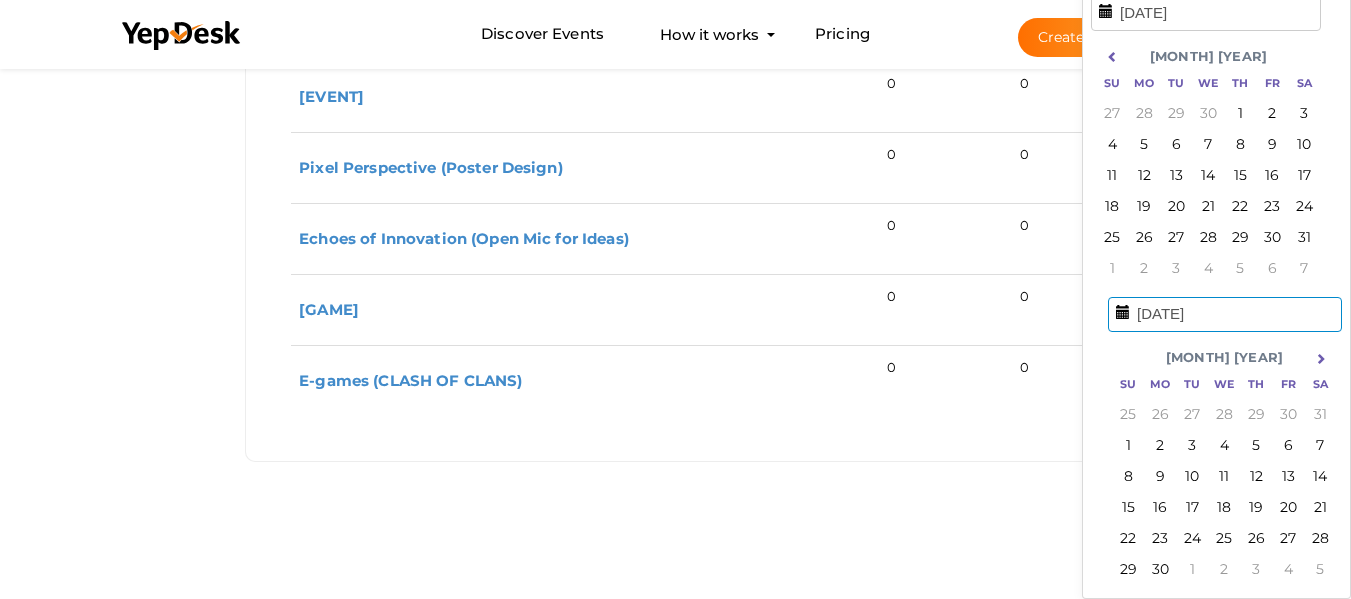 click at bounding box center (1321, 357) 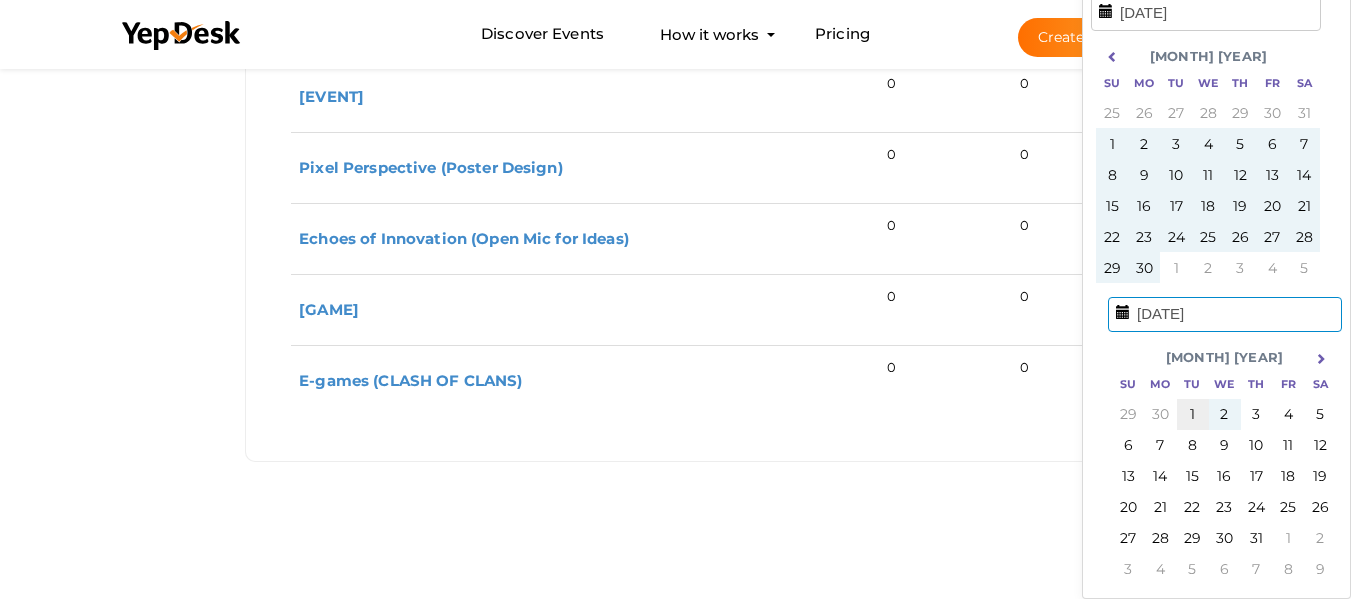 type on "[DATE]" 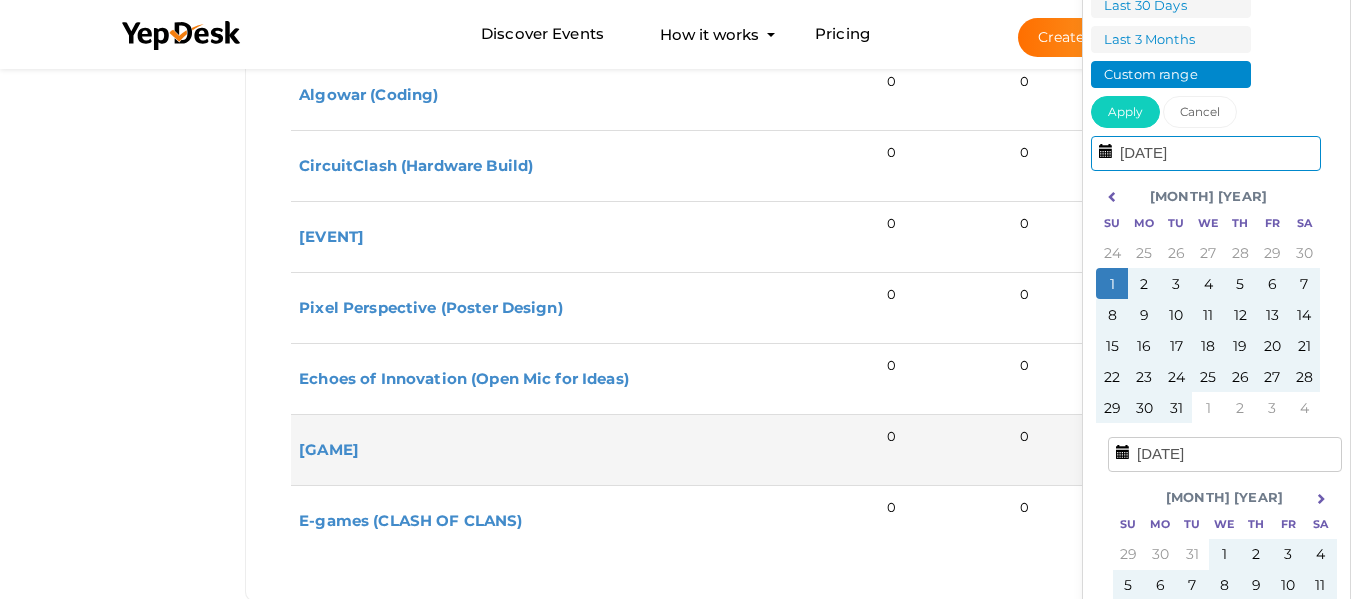 scroll, scrollTop: 240, scrollLeft: 0, axis: vertical 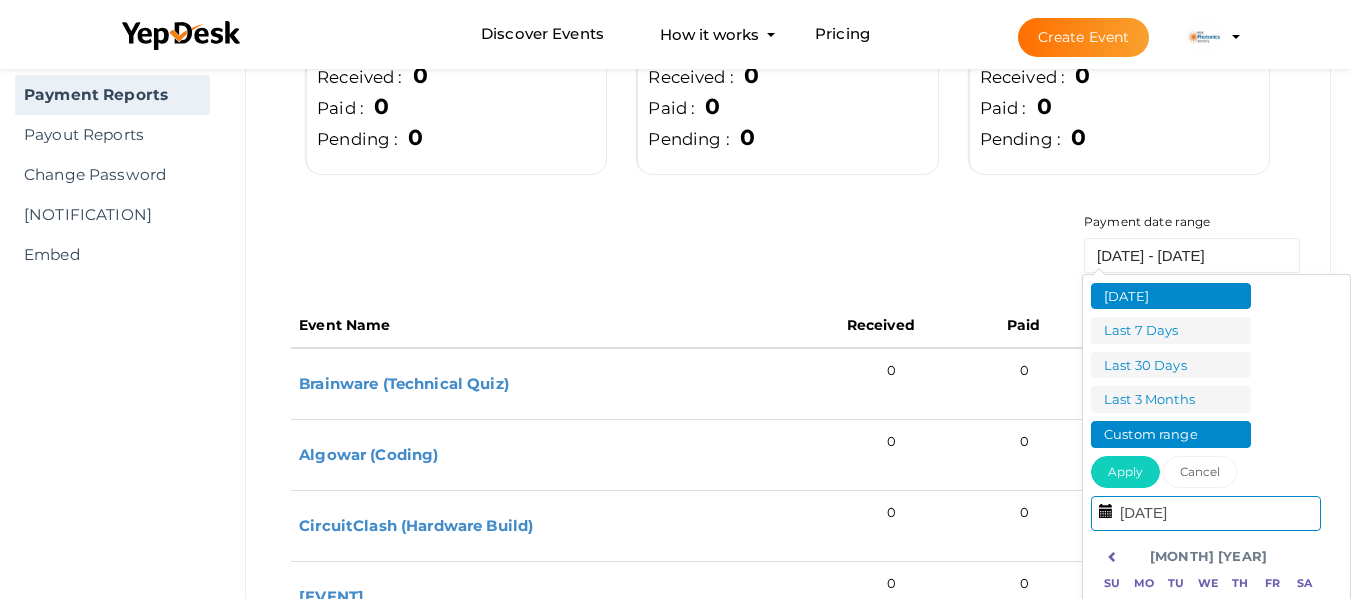 type on "[DATE]" 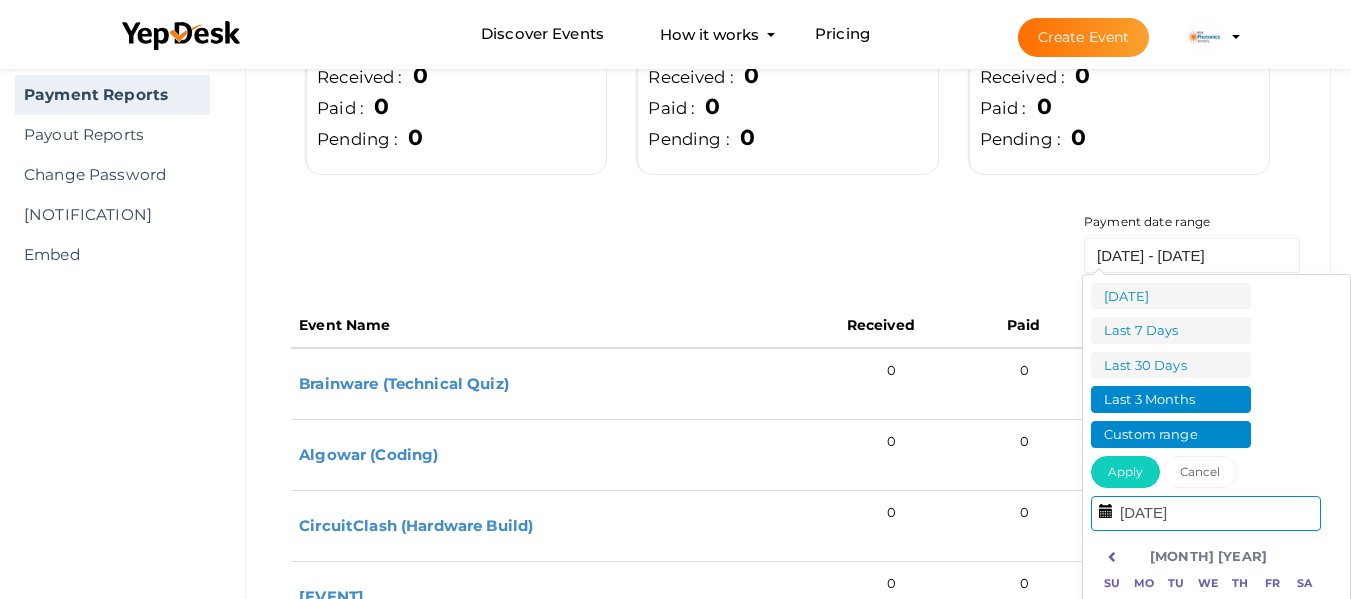 type on "[DATE]" 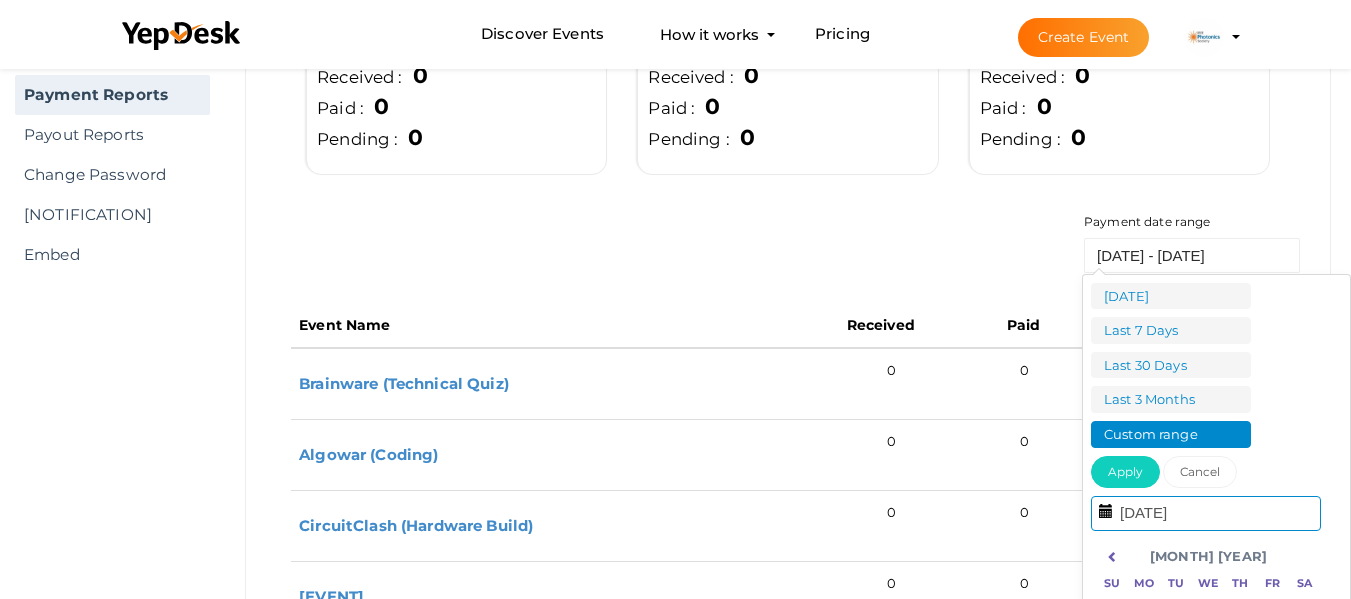 type on "[DATE]" 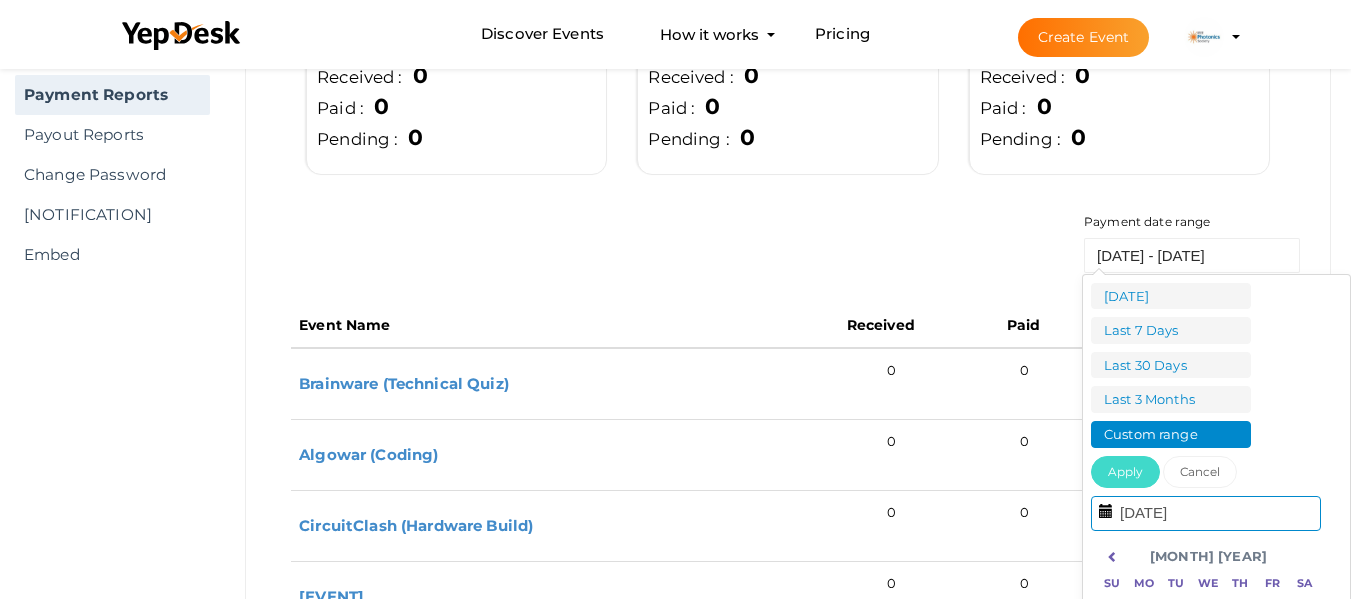 click on "Apply" at bounding box center [1125, 472] 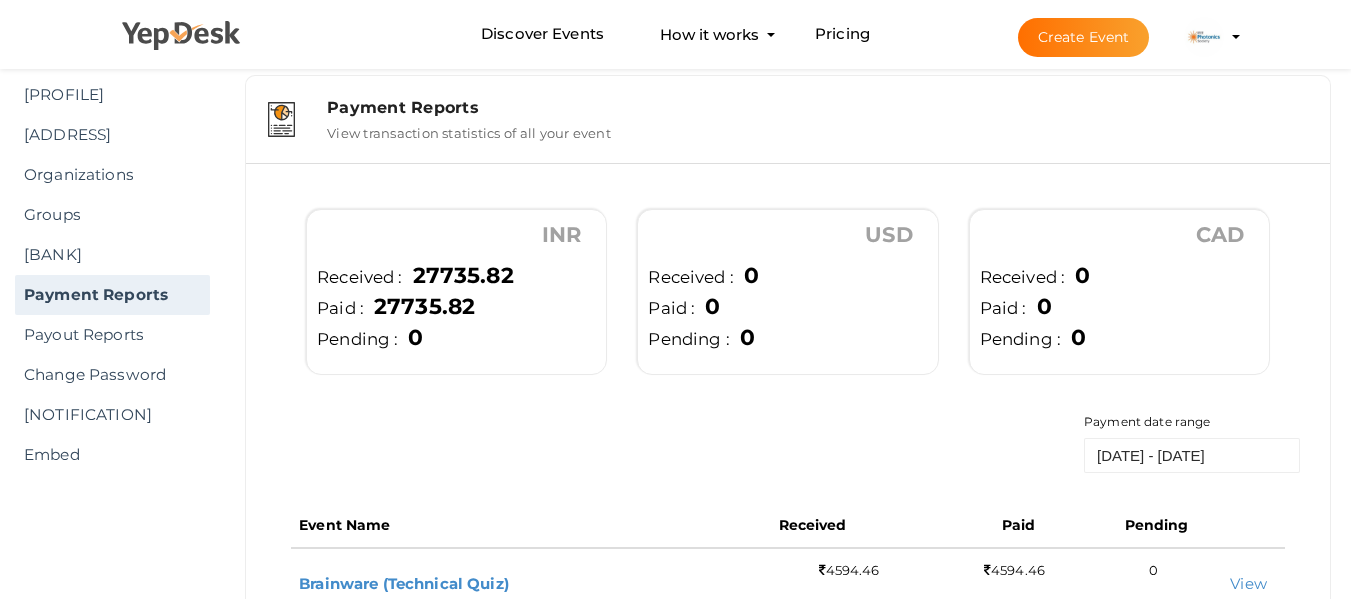 scroll, scrollTop: 0, scrollLeft: 0, axis: both 